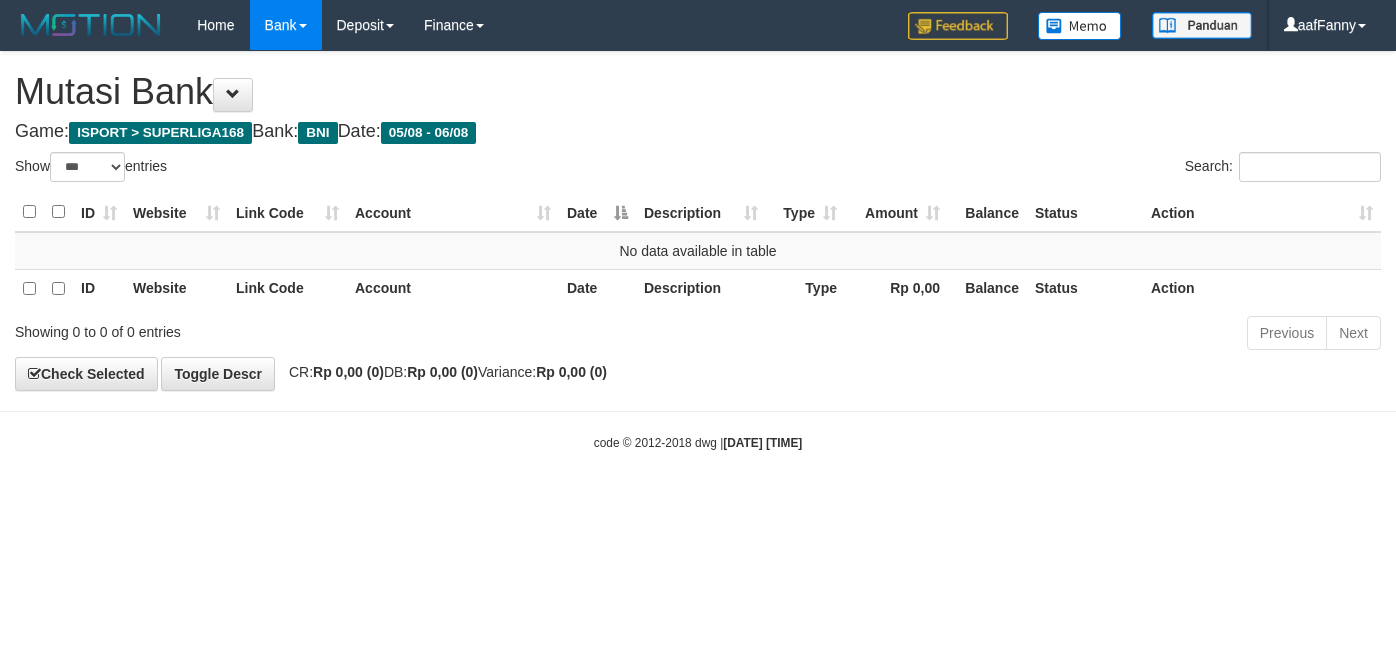 select on "***" 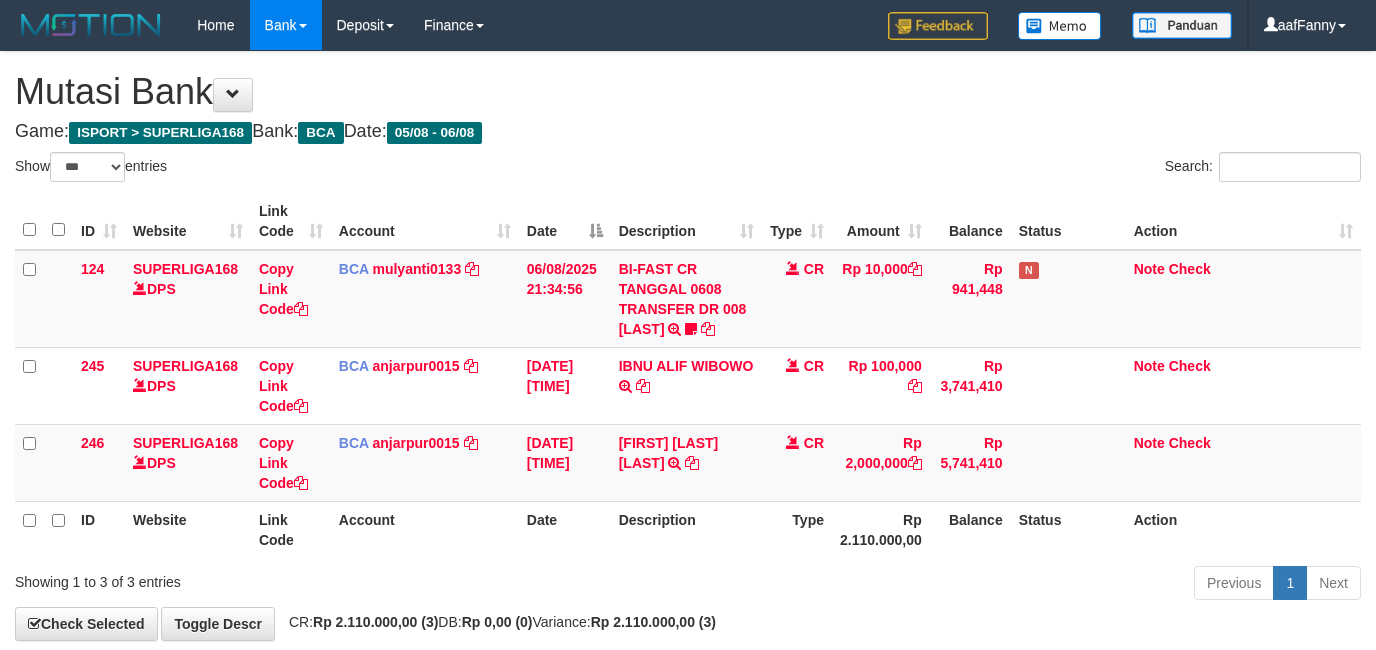select on "***" 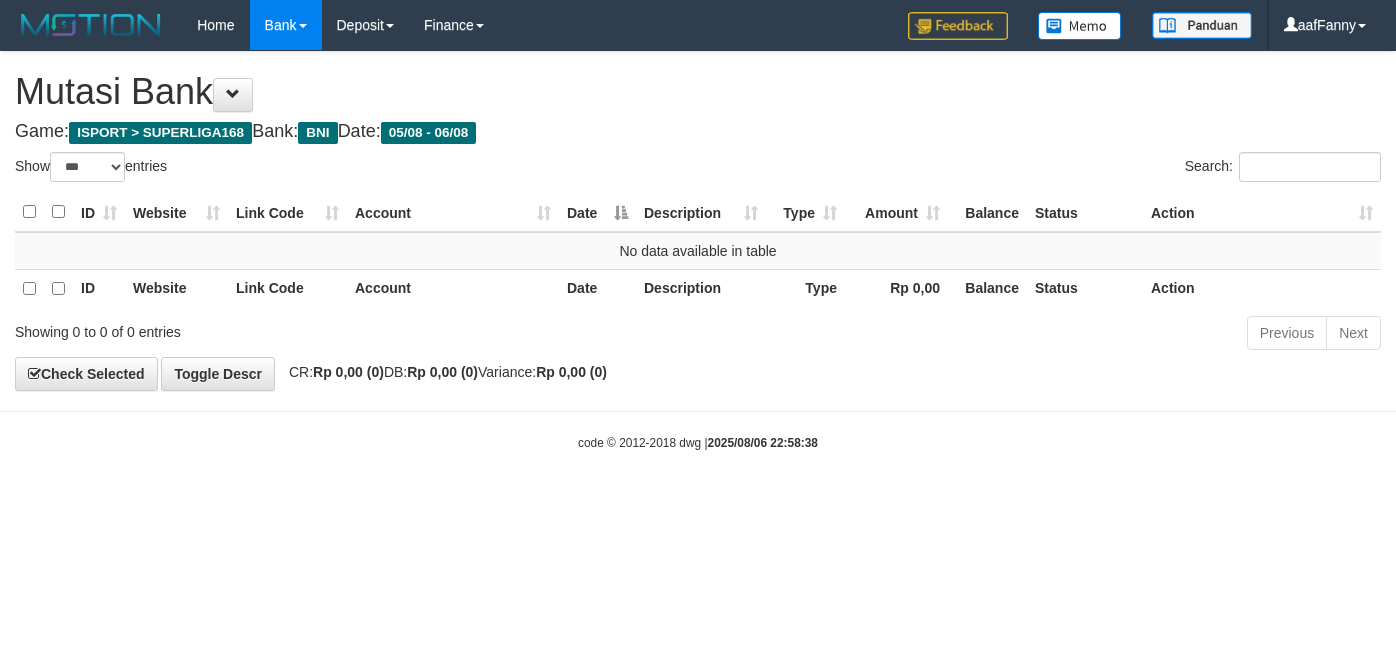 select on "***" 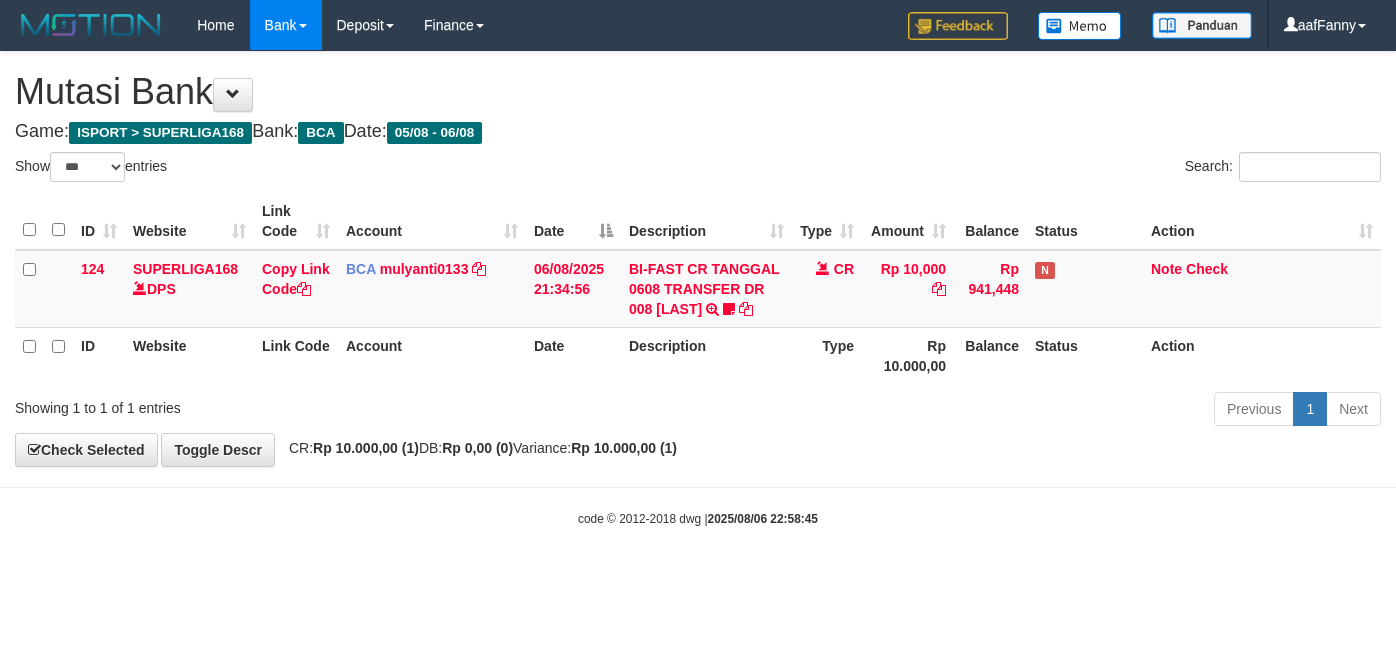 select on "***" 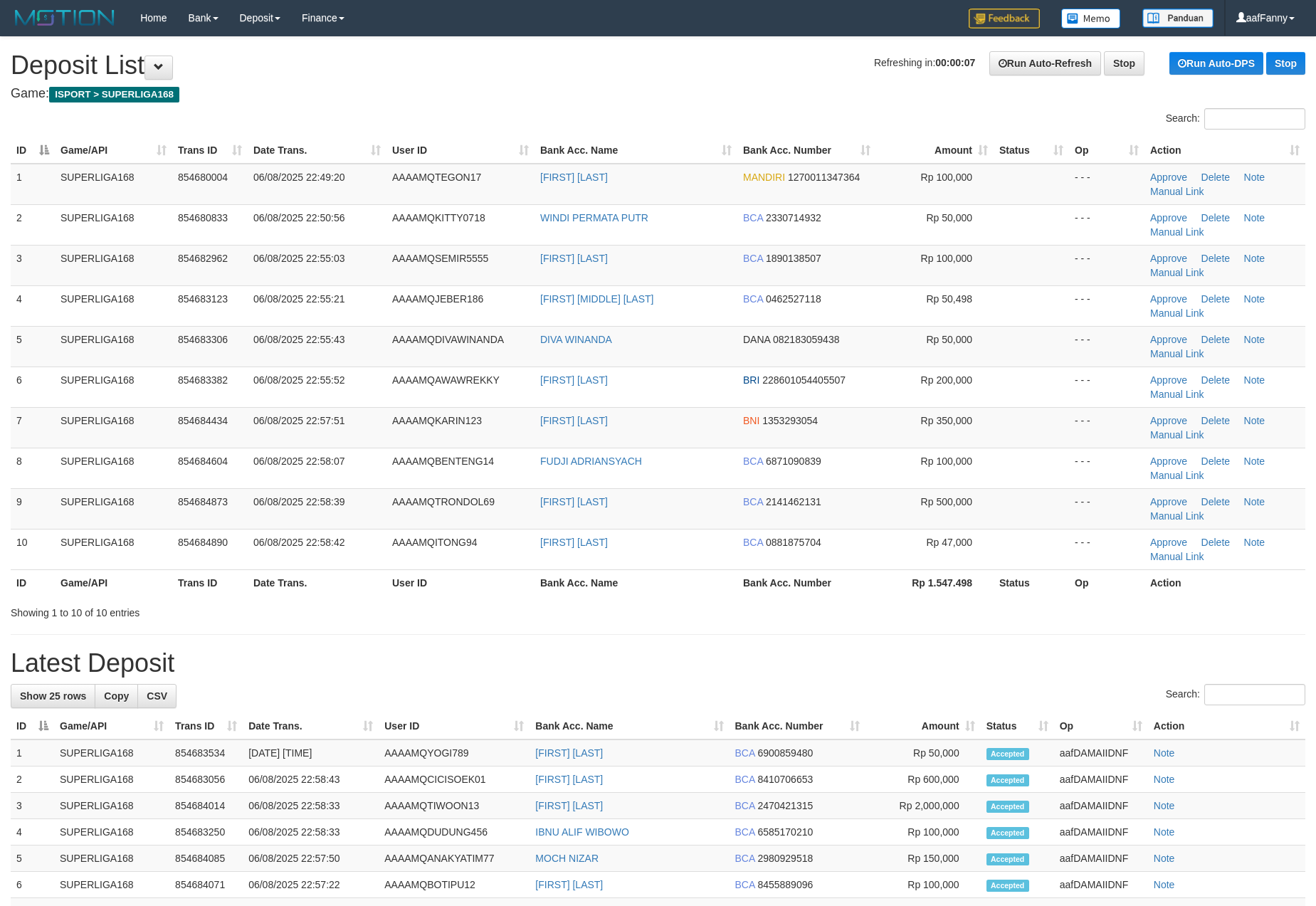 scroll, scrollTop: 0, scrollLeft: 0, axis: both 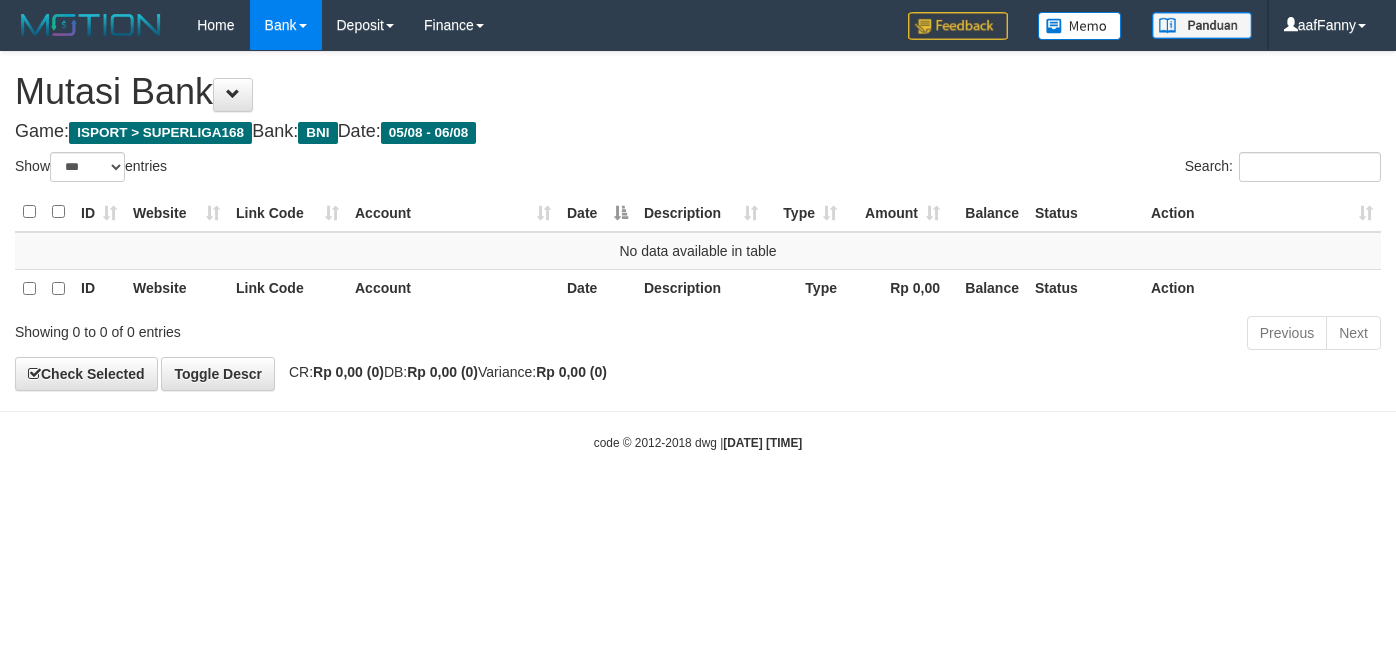 select on "***" 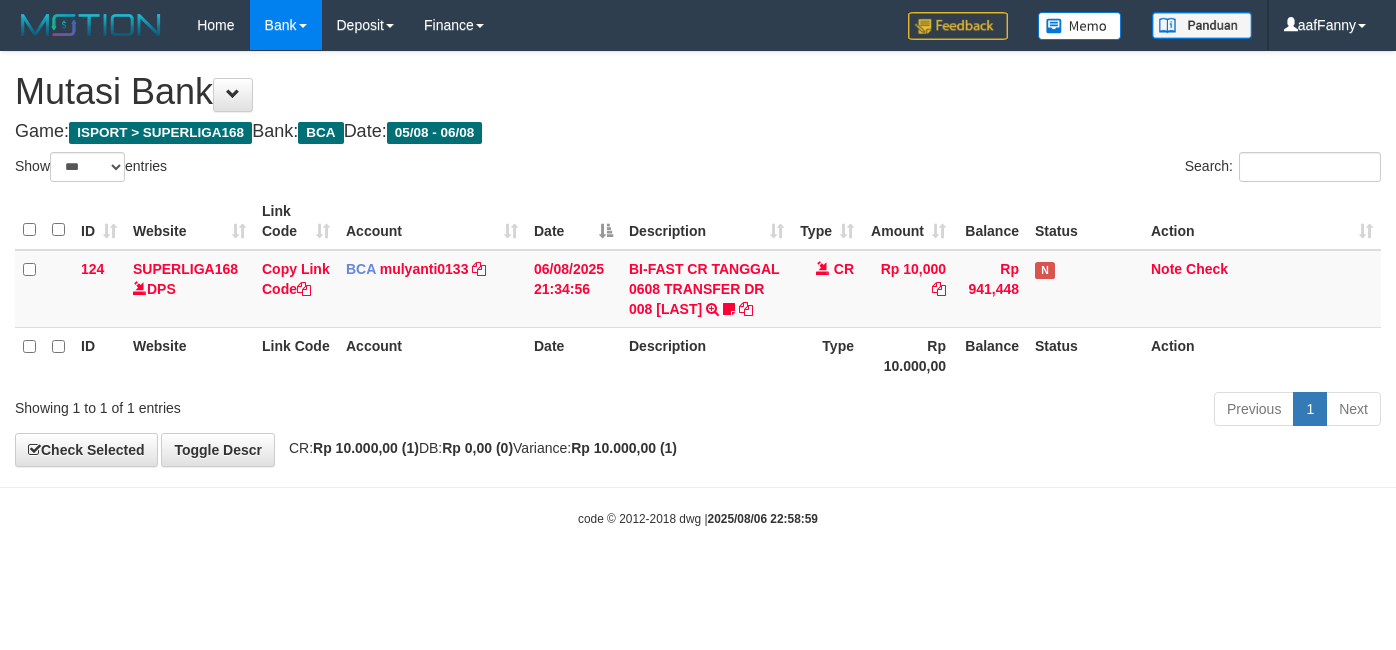 select on "***" 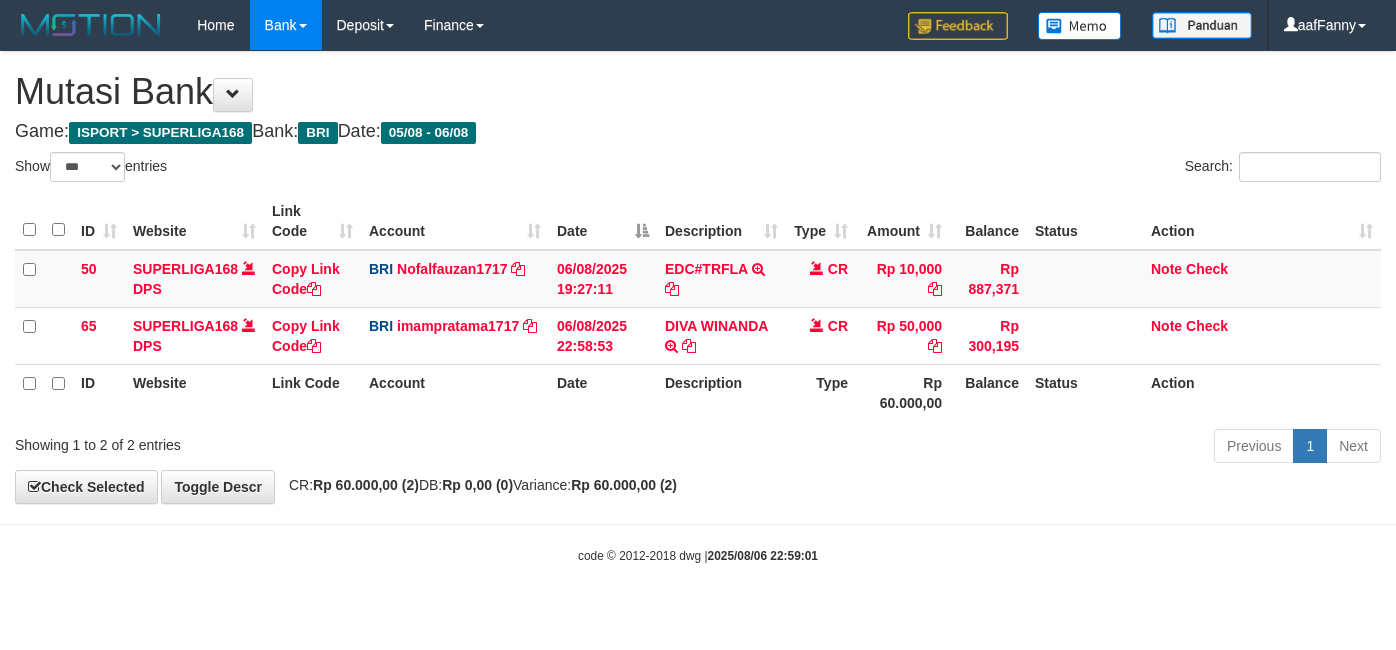 select on "***" 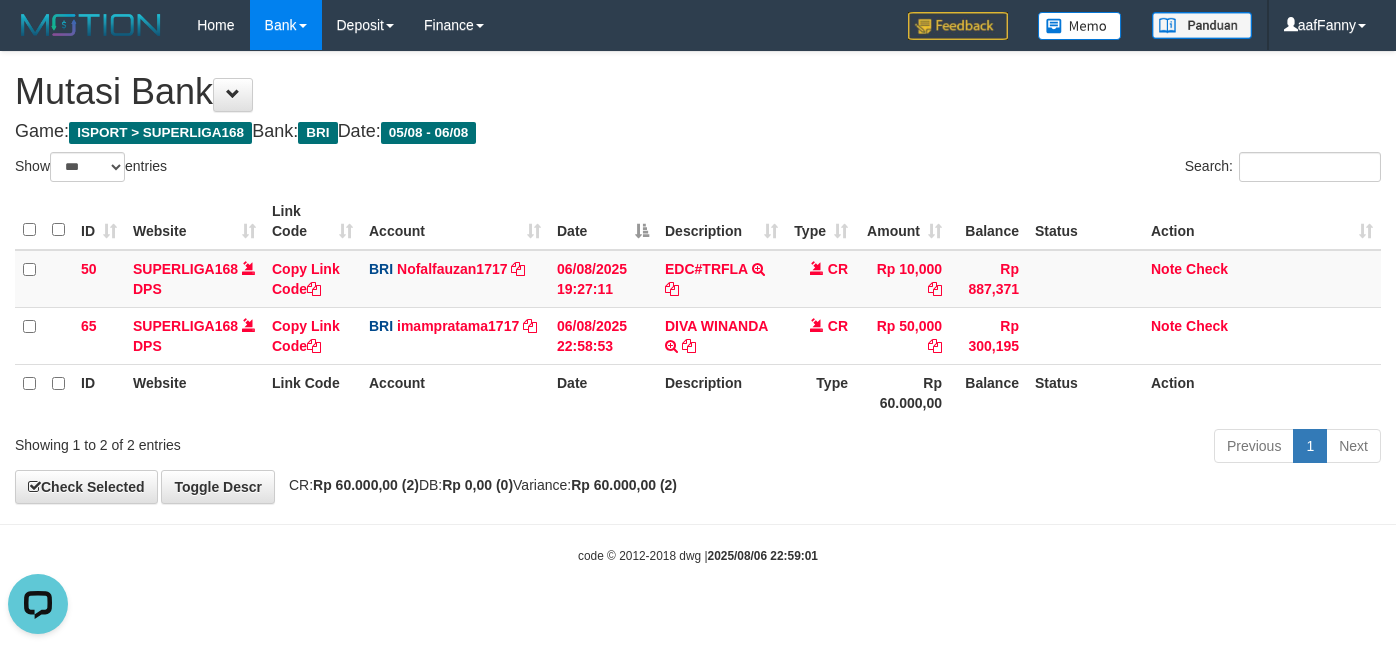 scroll, scrollTop: 0, scrollLeft: 0, axis: both 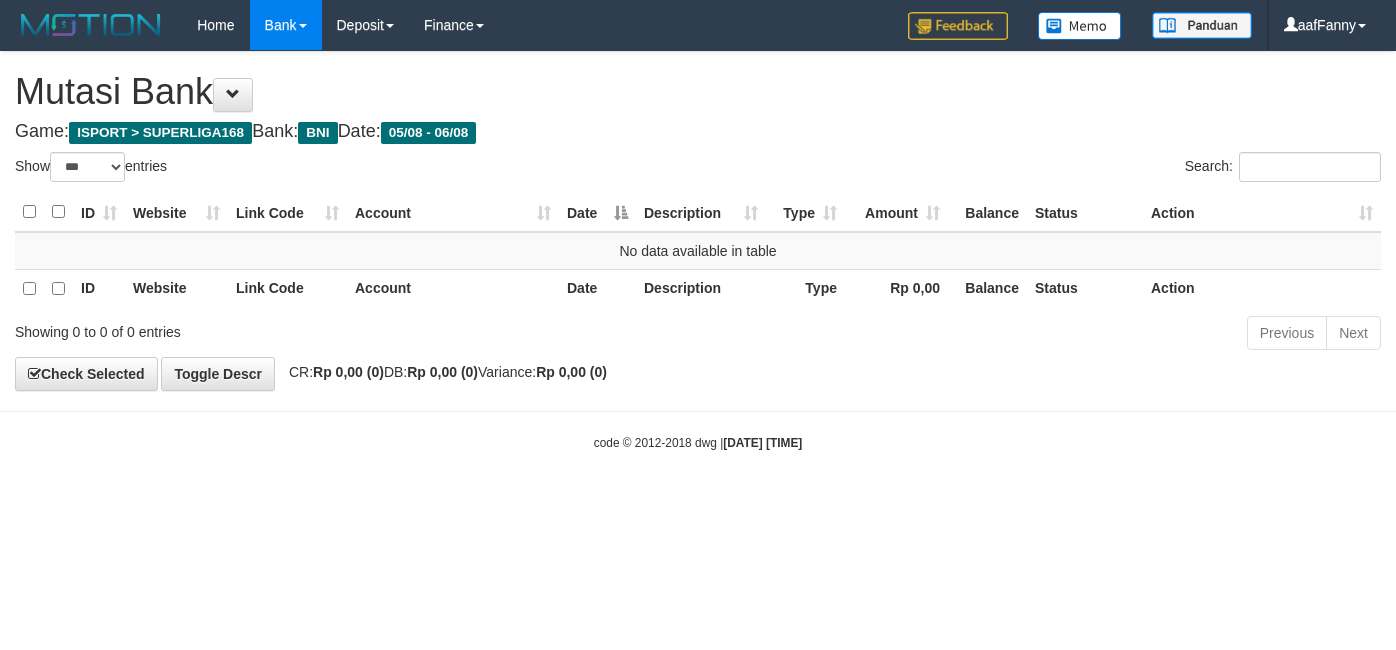 select on "***" 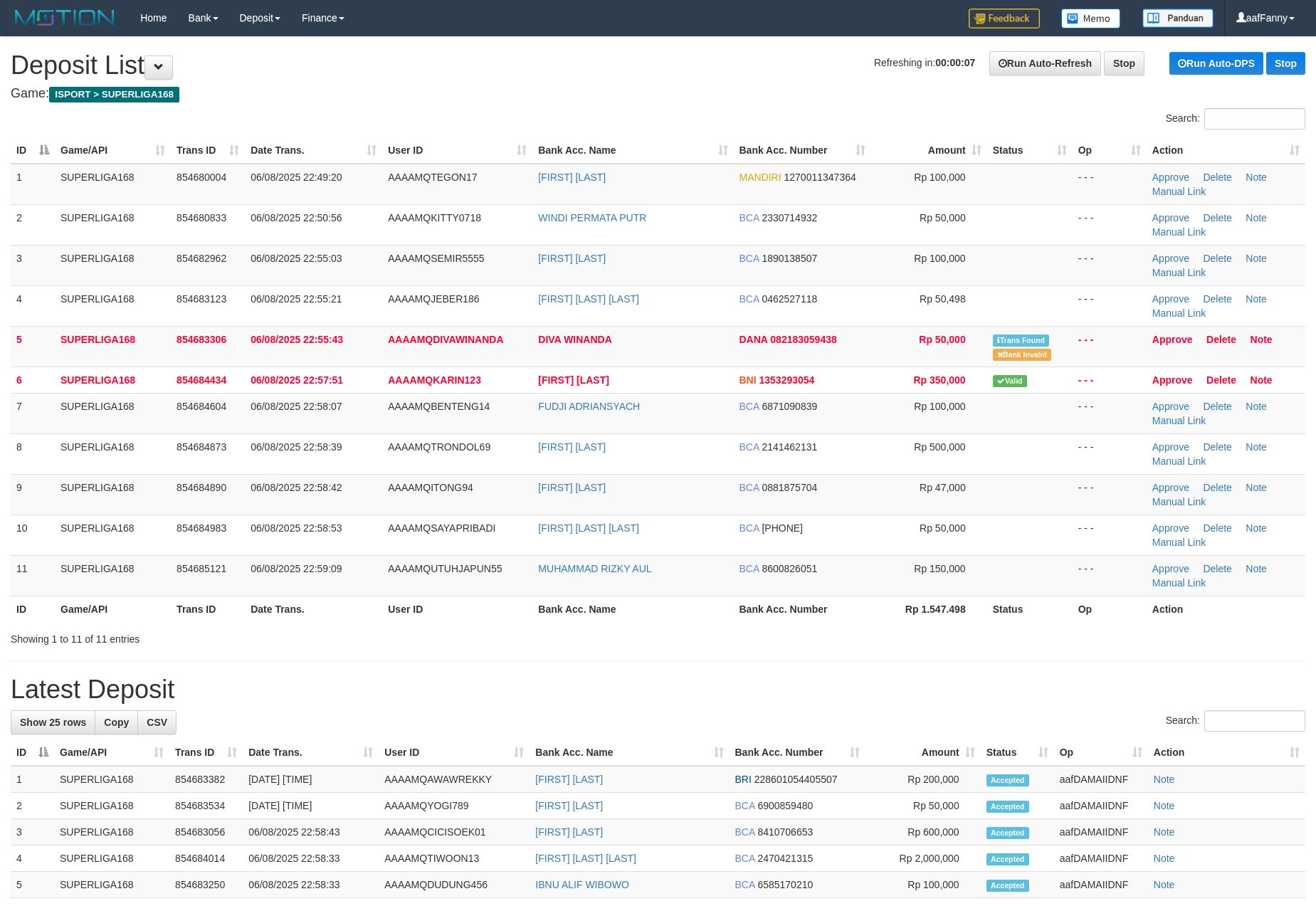 scroll, scrollTop: 0, scrollLeft: 0, axis: both 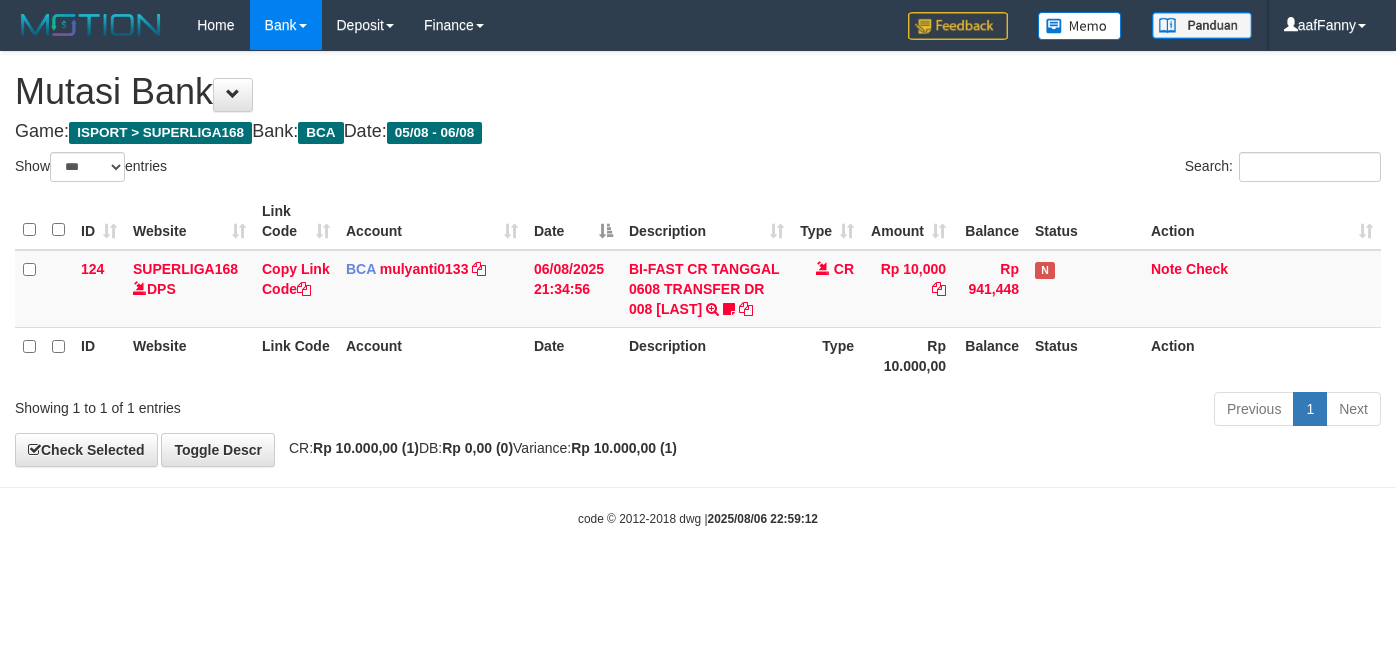 select on "***" 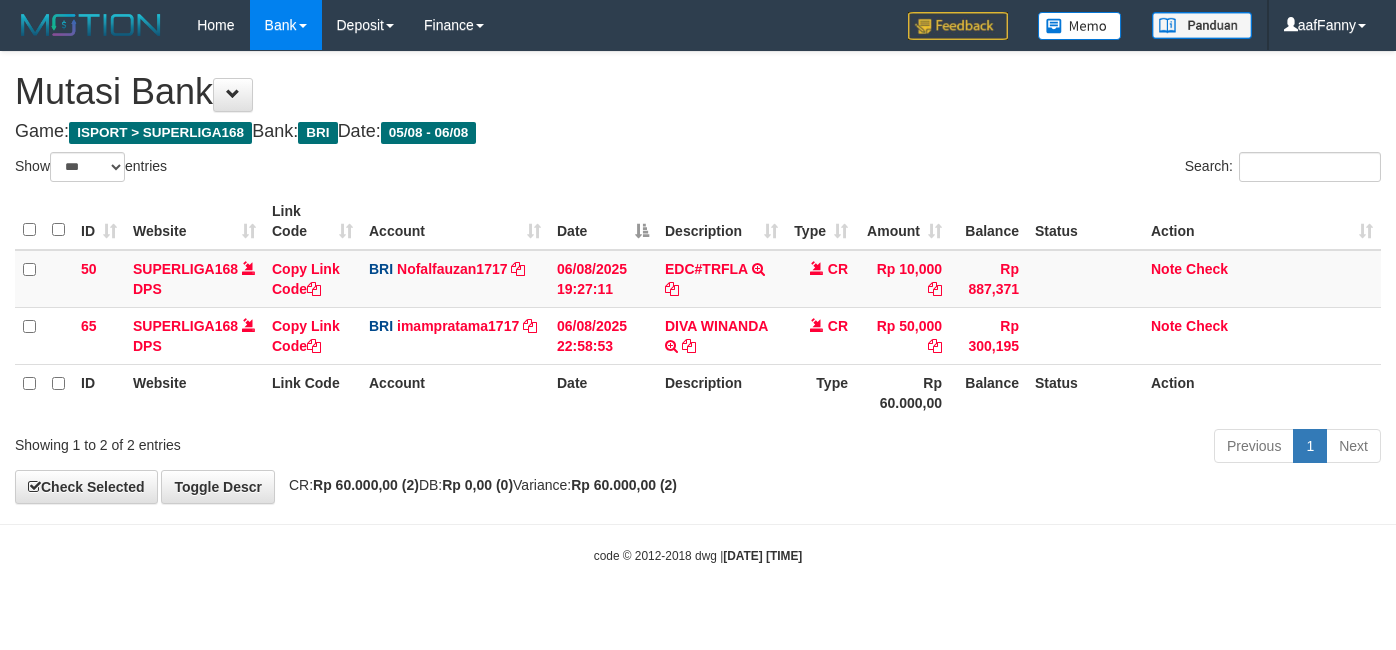 select on "***" 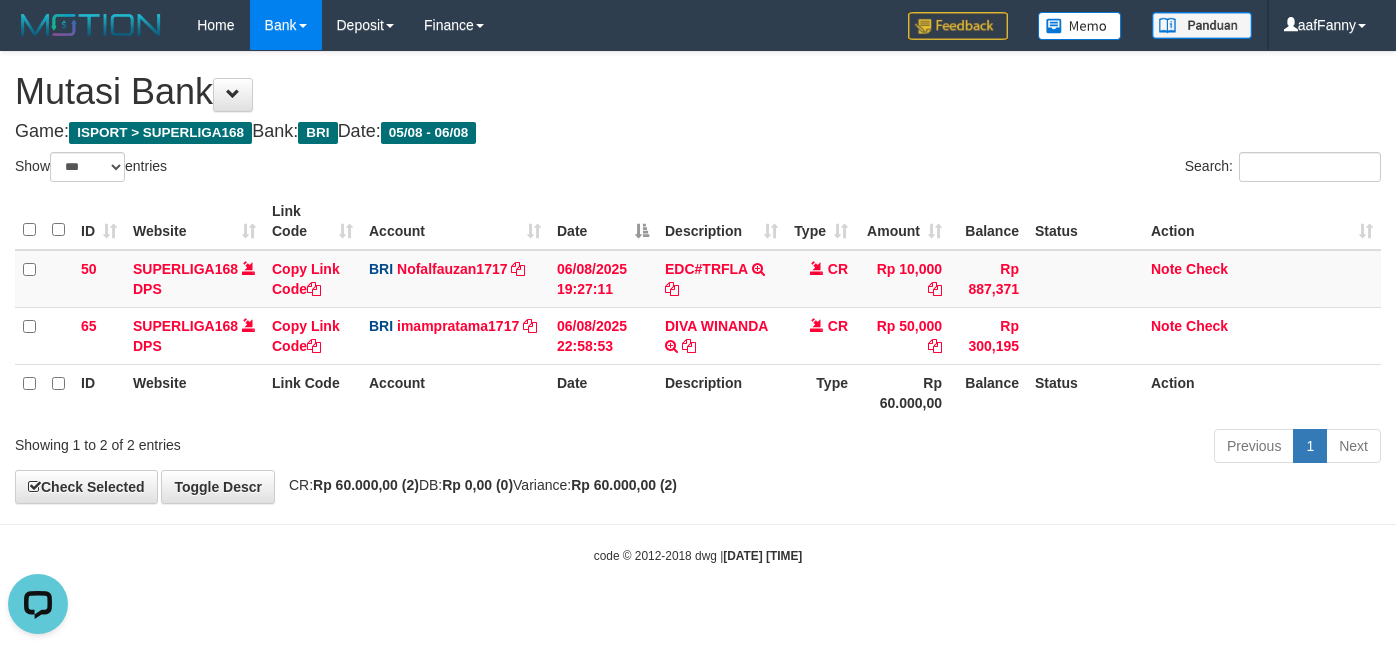 scroll, scrollTop: 0, scrollLeft: 0, axis: both 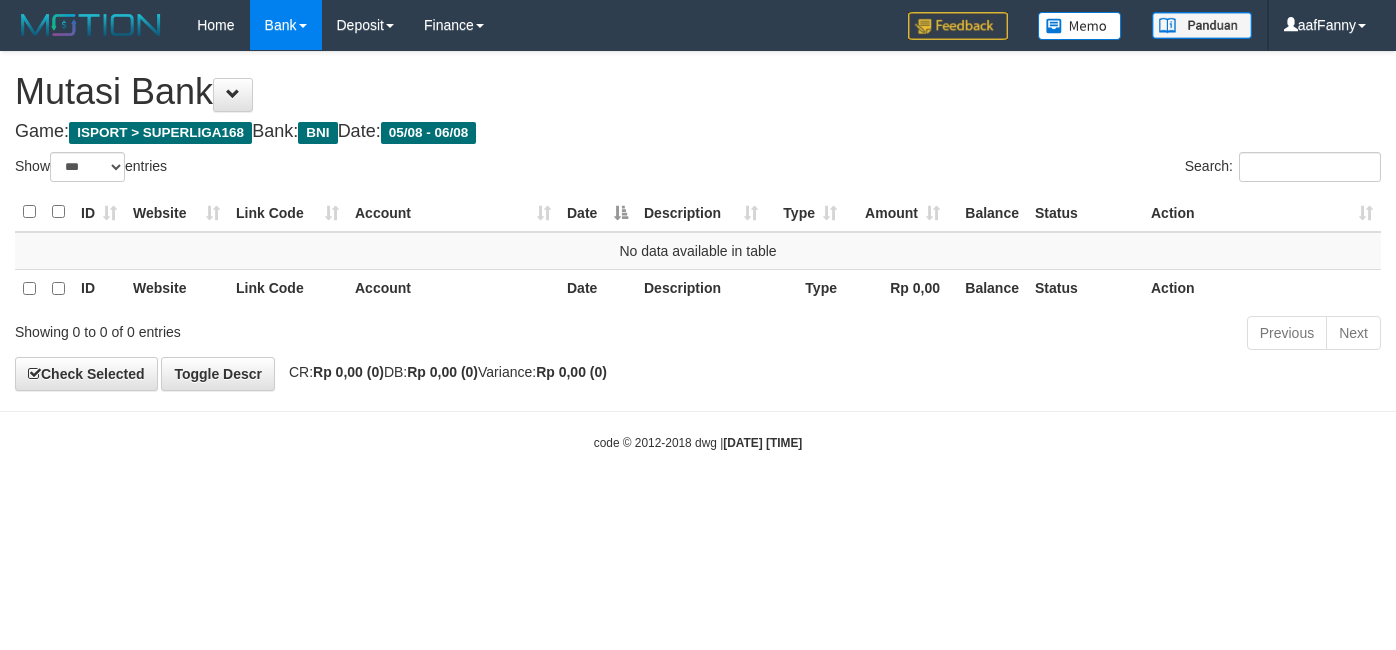 select on "***" 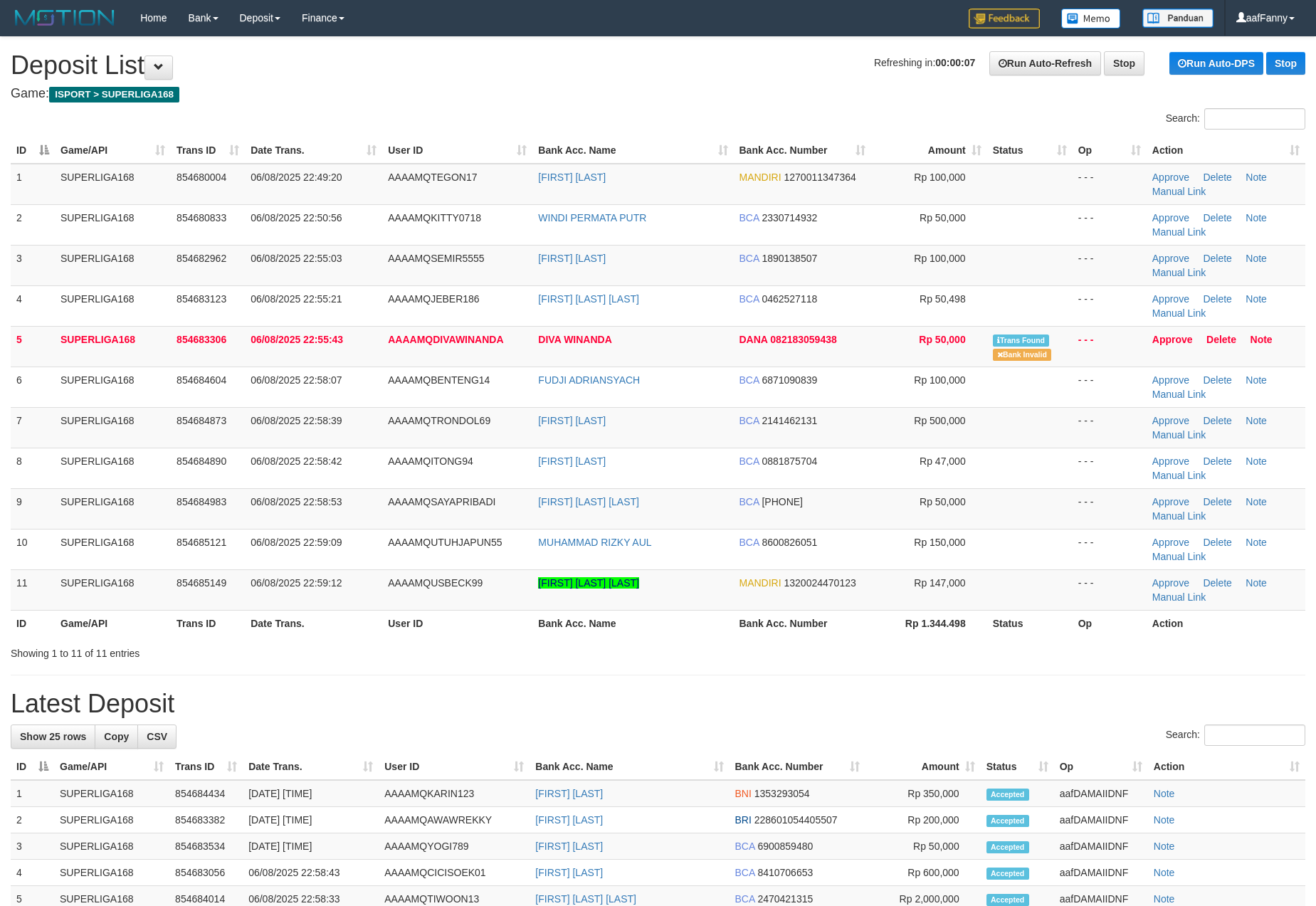 scroll, scrollTop: 0, scrollLeft: 0, axis: both 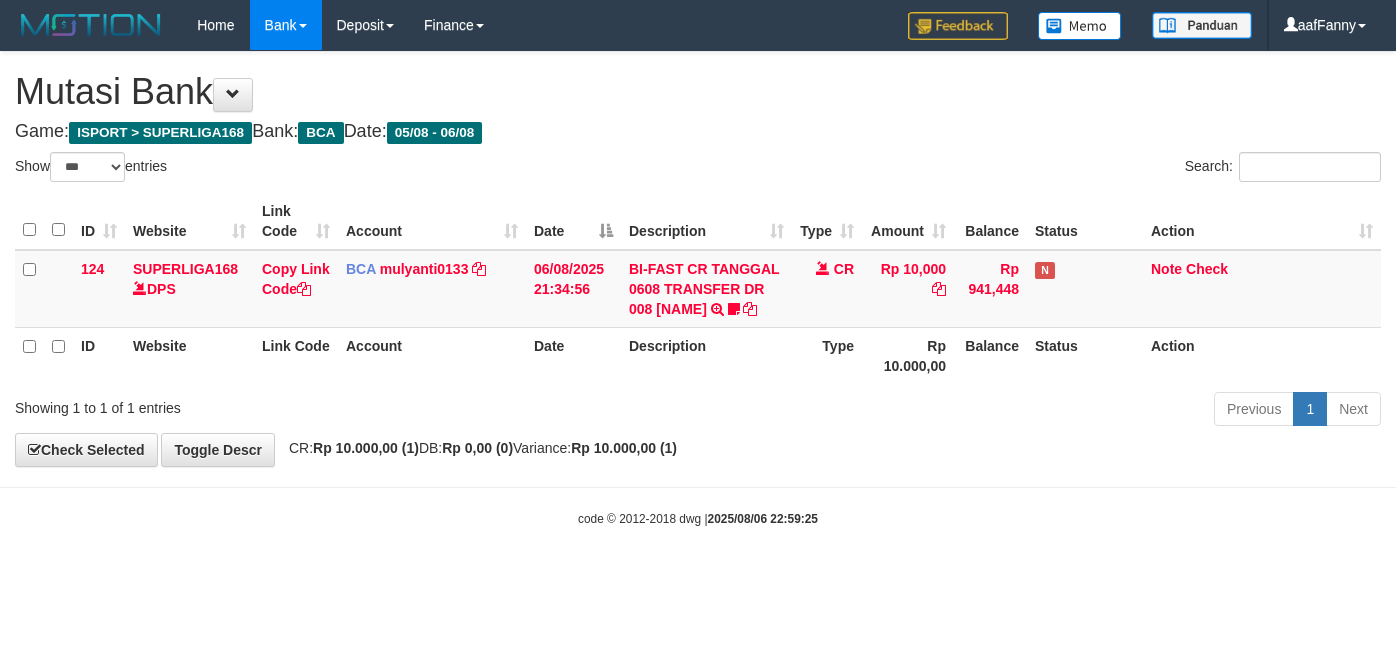select on "***" 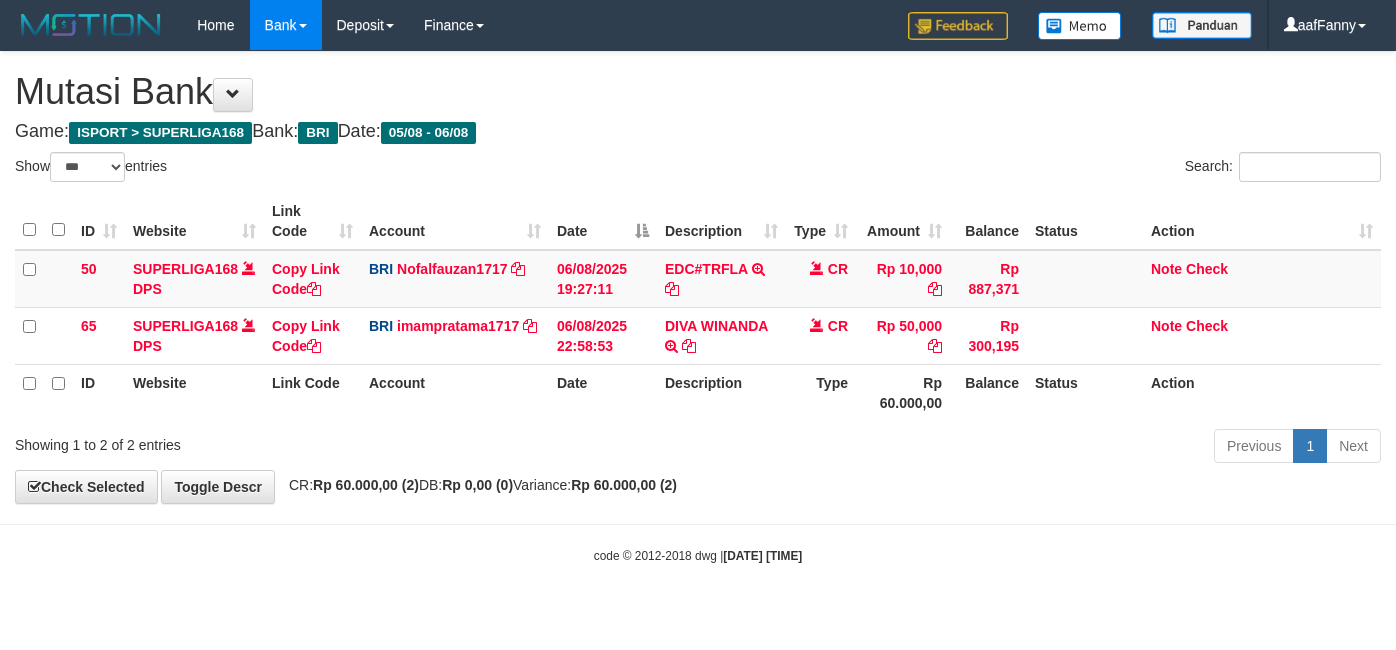select on "***" 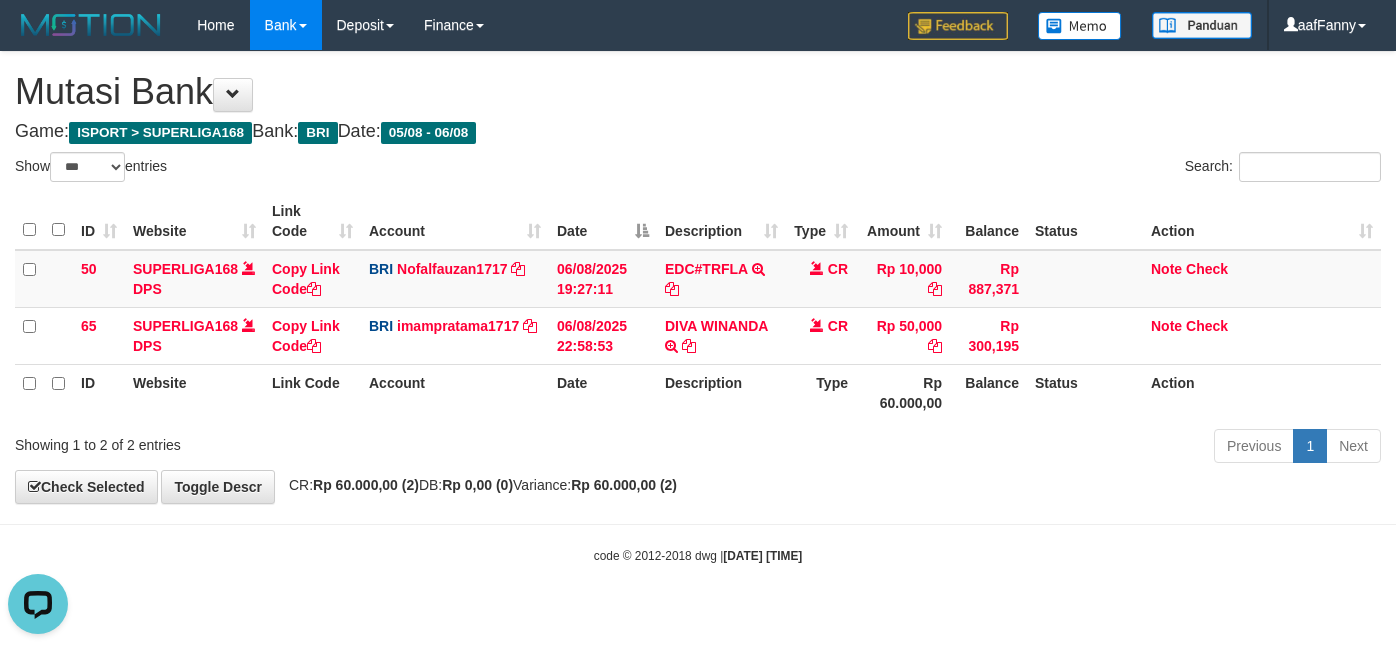 scroll, scrollTop: 0, scrollLeft: 0, axis: both 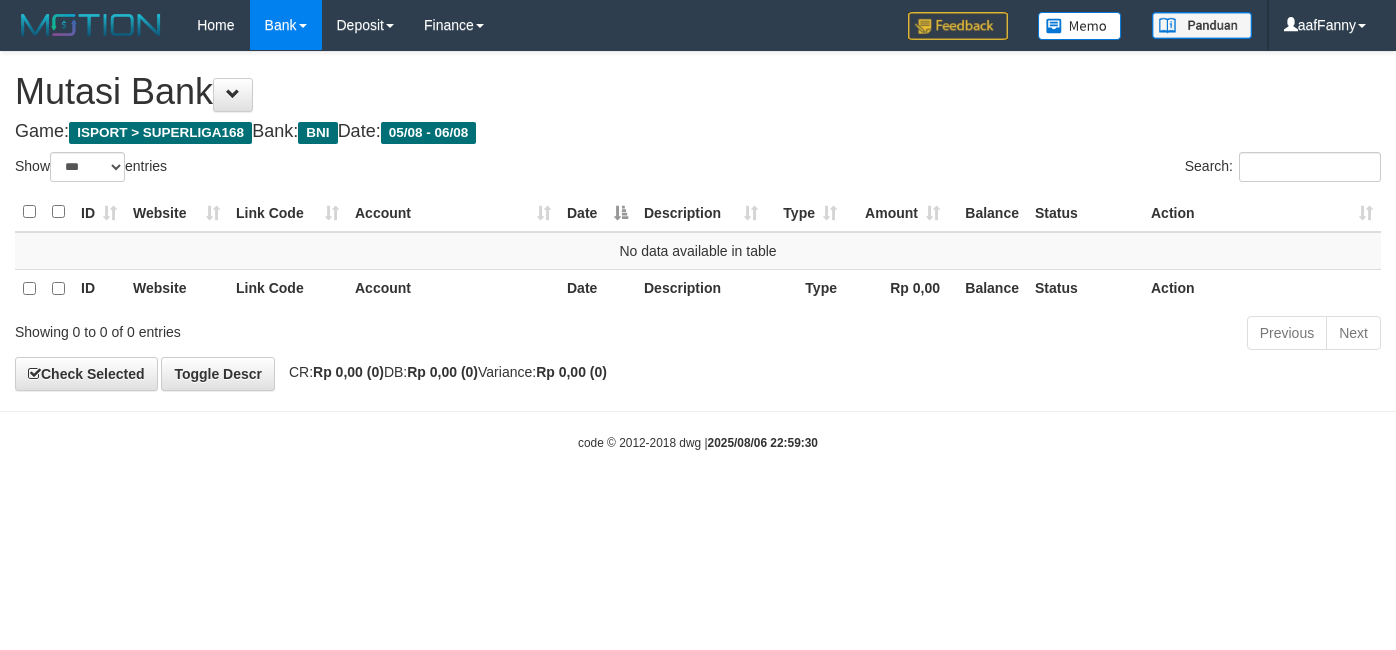 select on "***" 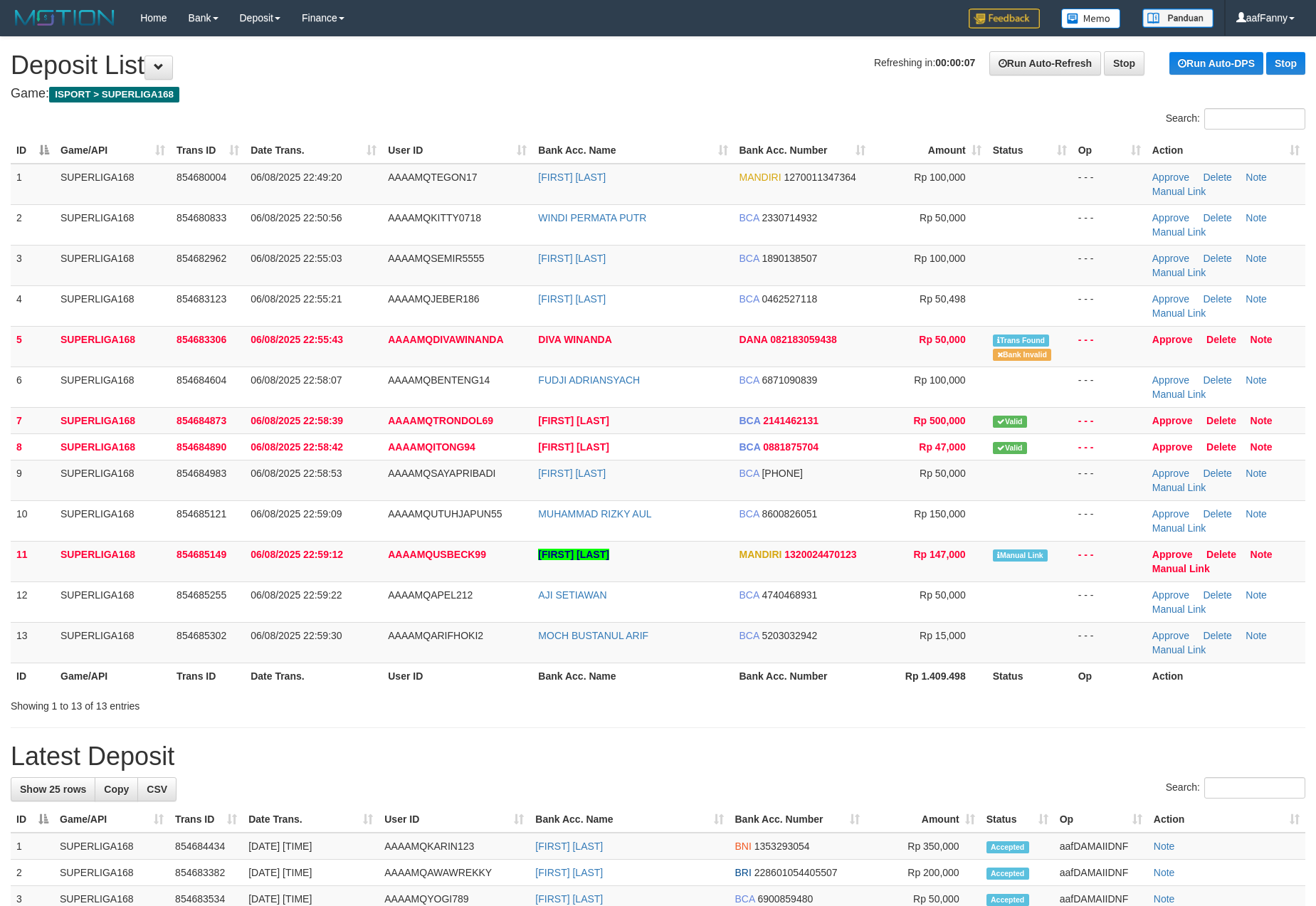 scroll, scrollTop: 0, scrollLeft: 0, axis: both 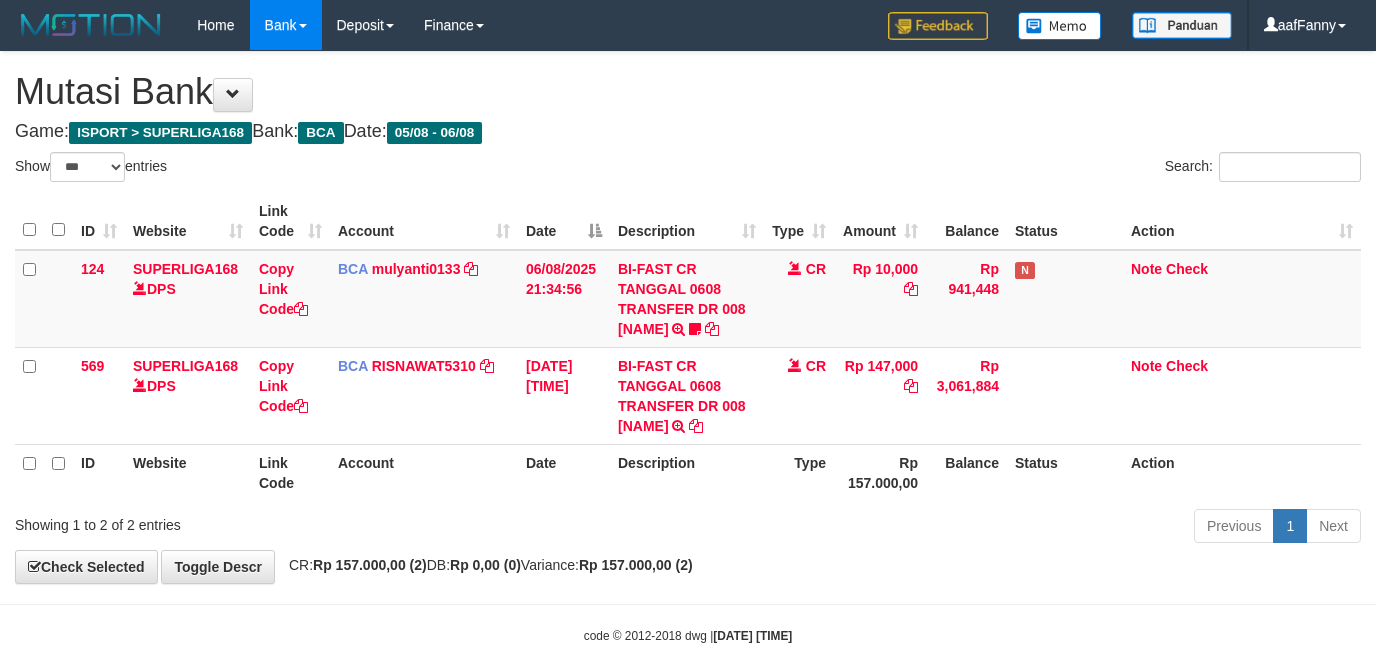 select on "***" 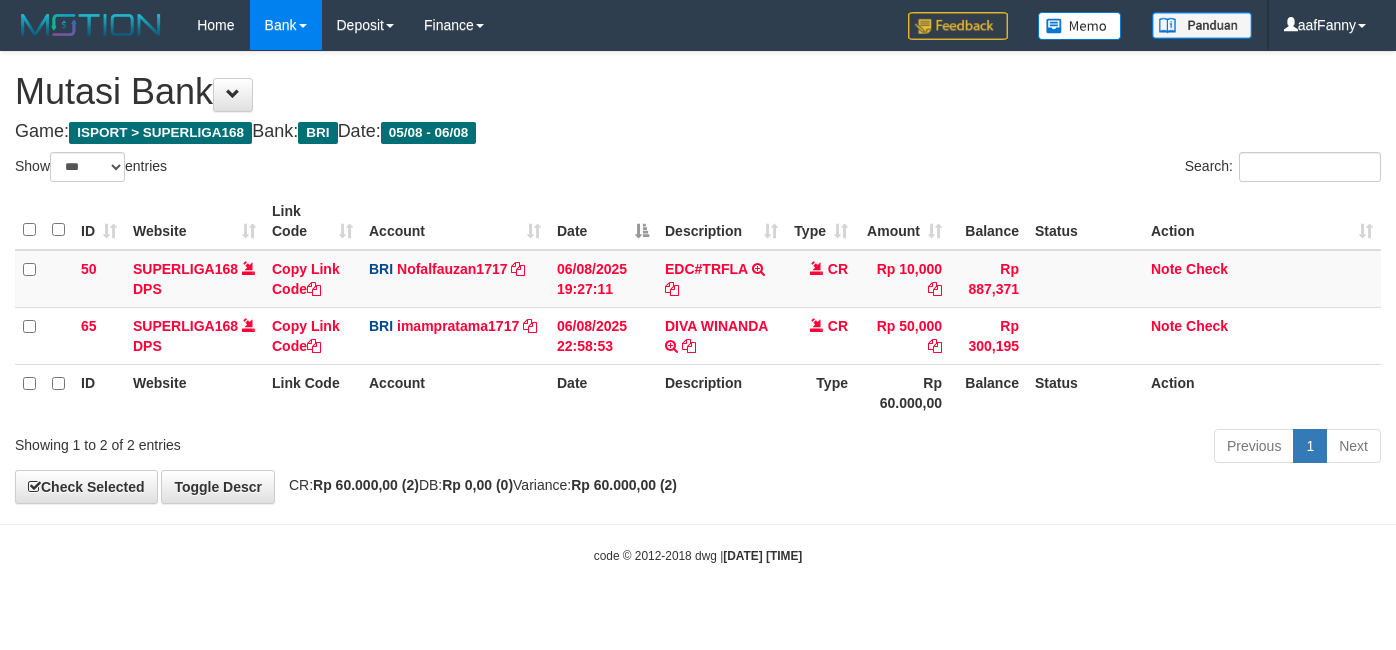select on "***" 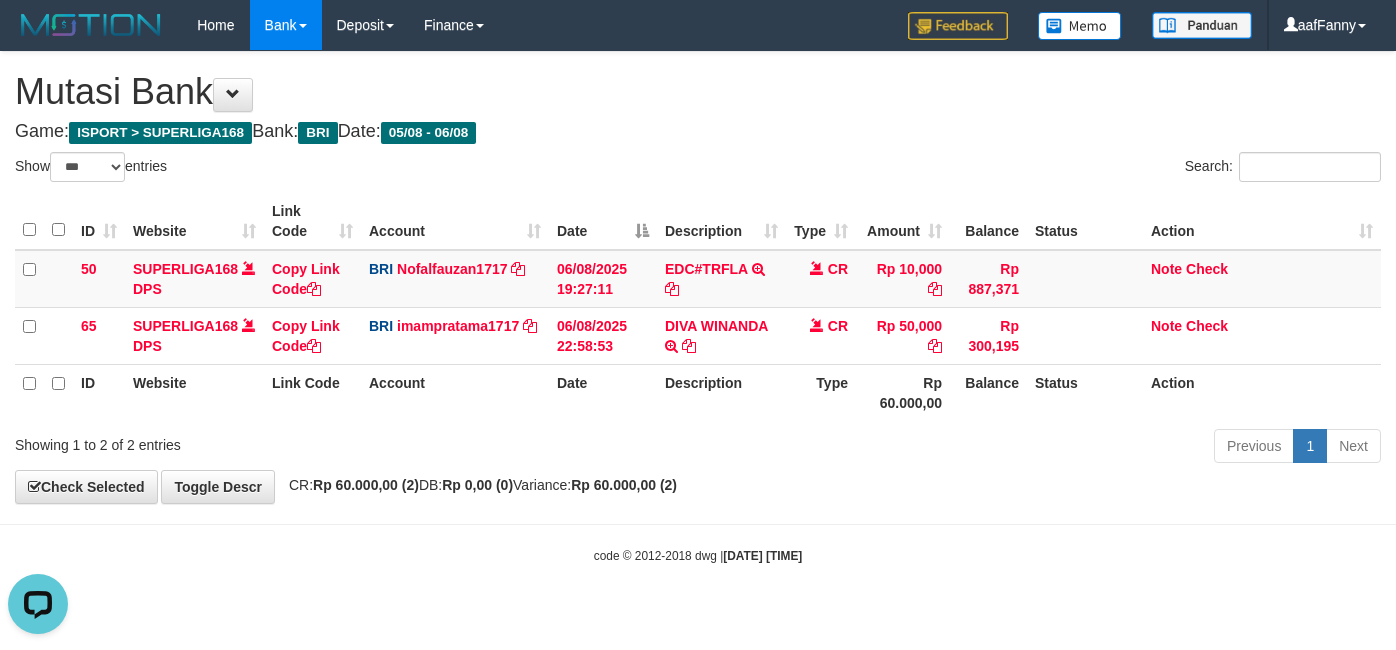scroll, scrollTop: 0, scrollLeft: 0, axis: both 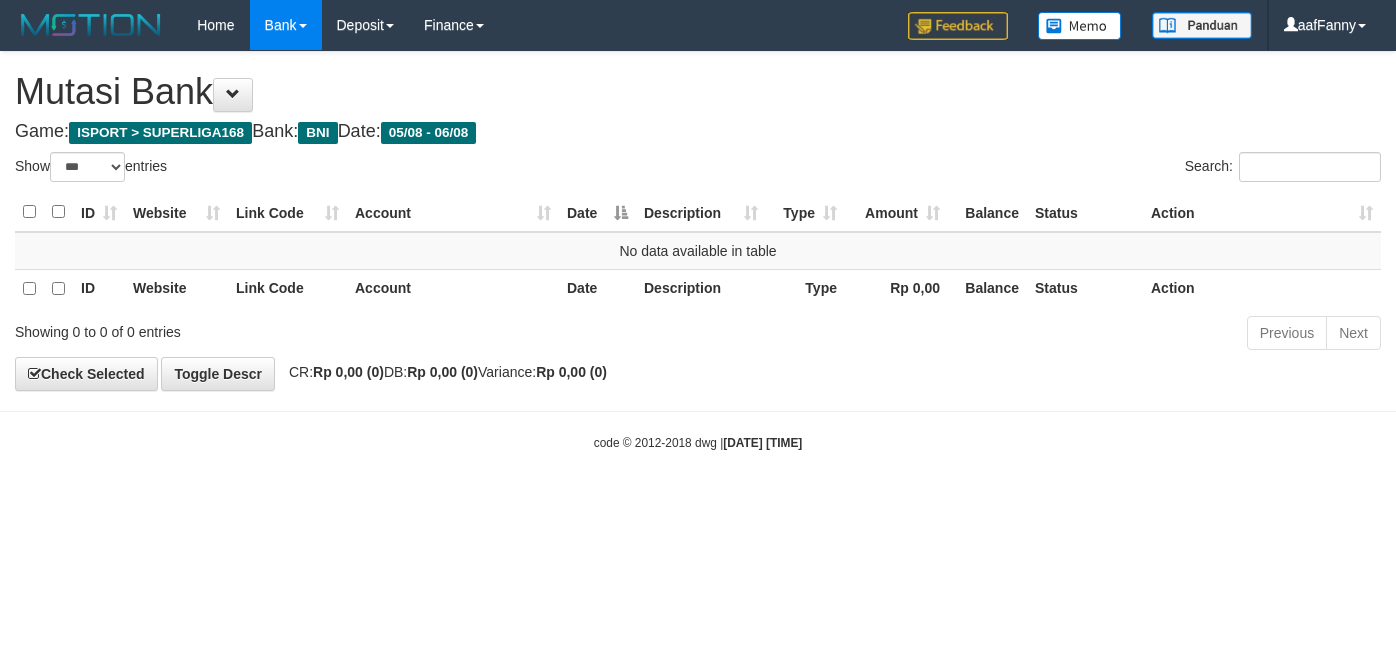 select on "***" 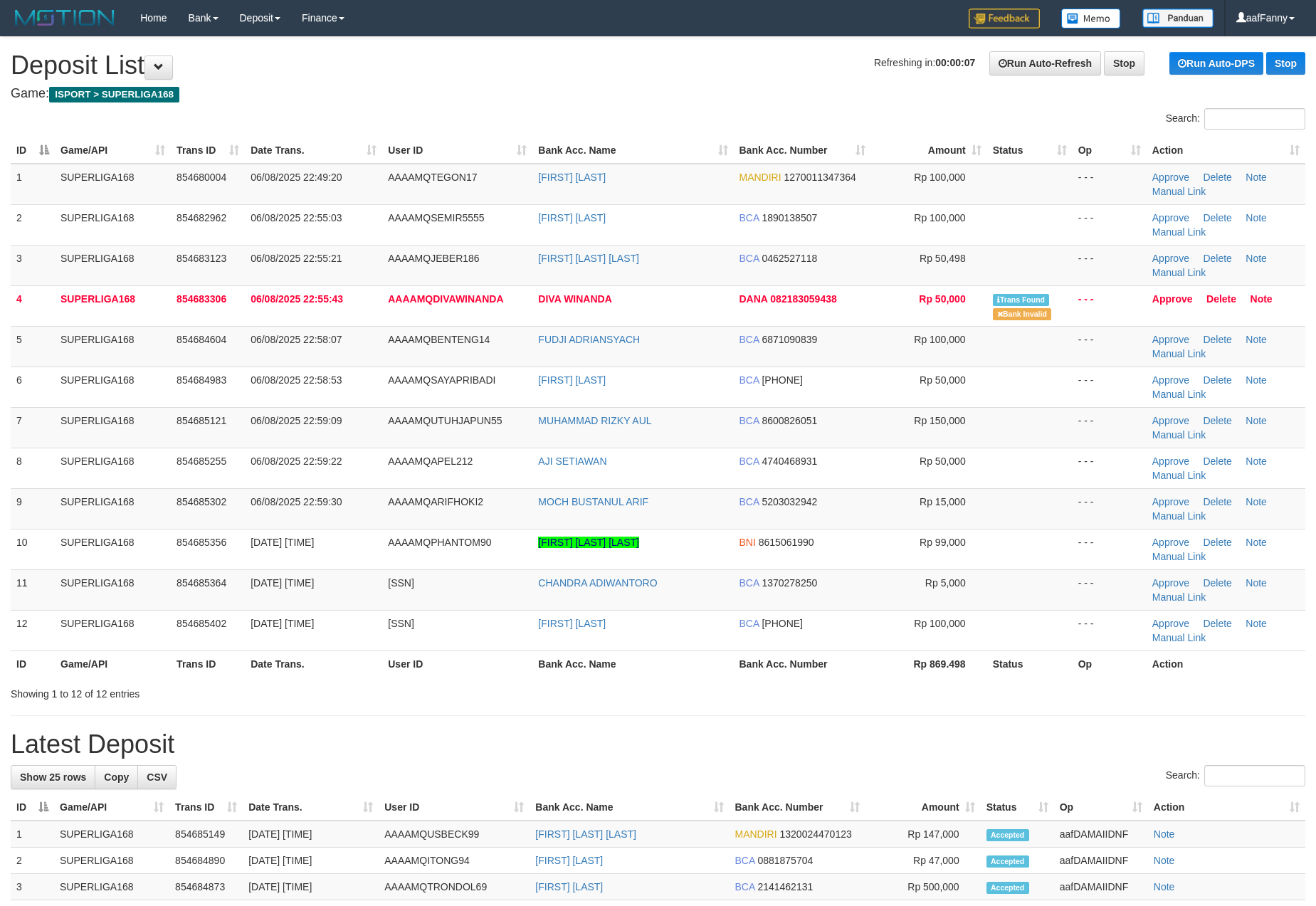 scroll, scrollTop: 0, scrollLeft: 0, axis: both 